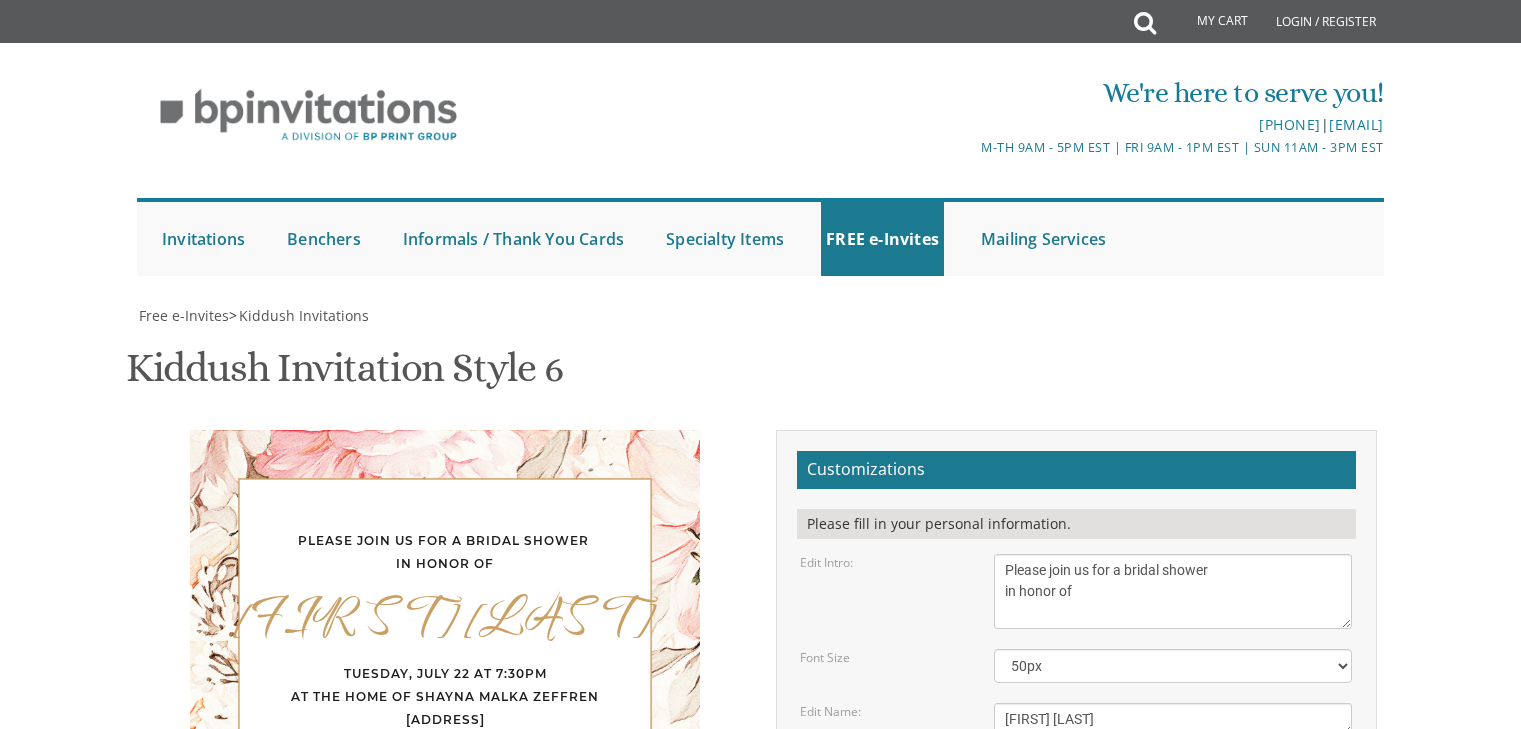 scroll, scrollTop: 323, scrollLeft: 0, axis: vertical 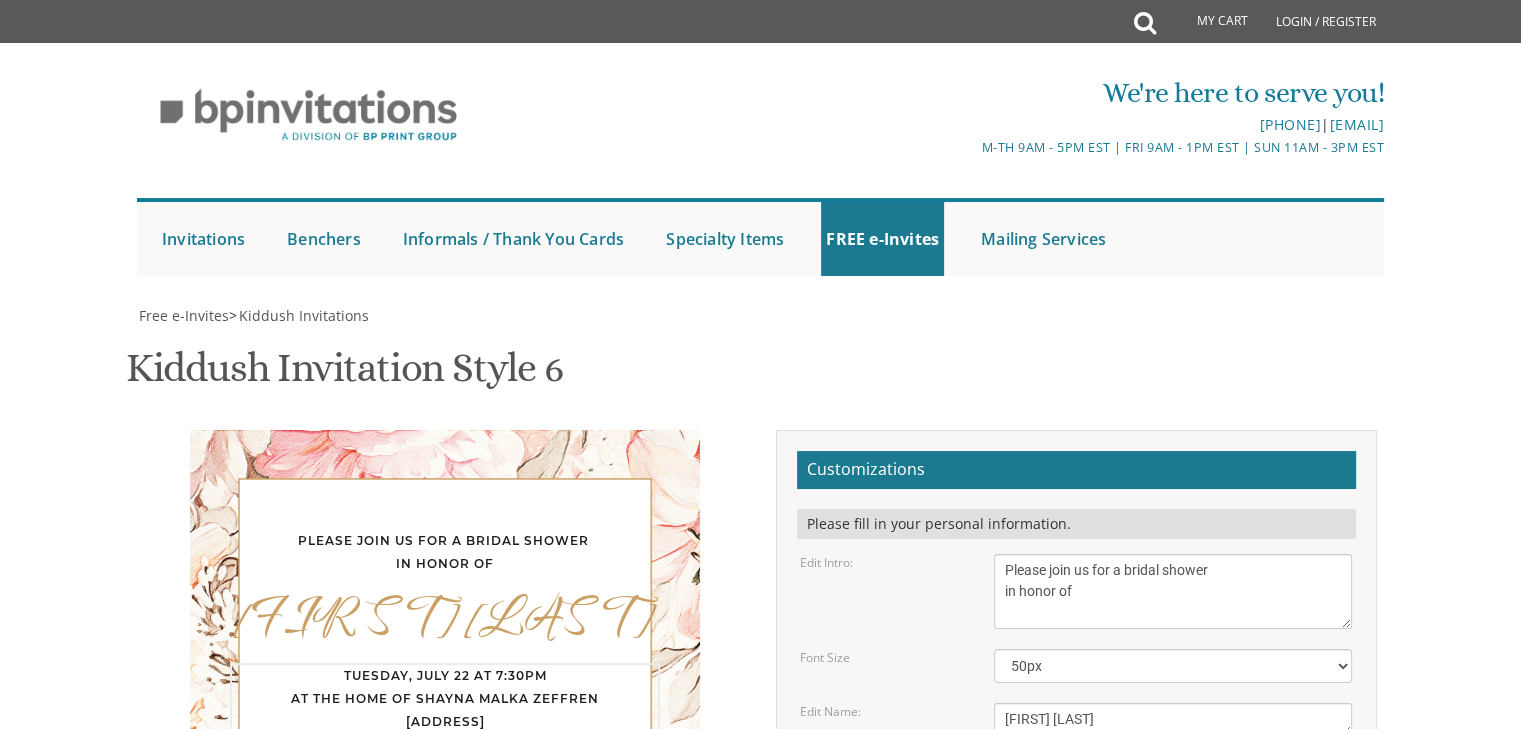 drag, startPoint x: 1099, startPoint y: 469, endPoint x: 1242, endPoint y: 476, distance: 143.17122 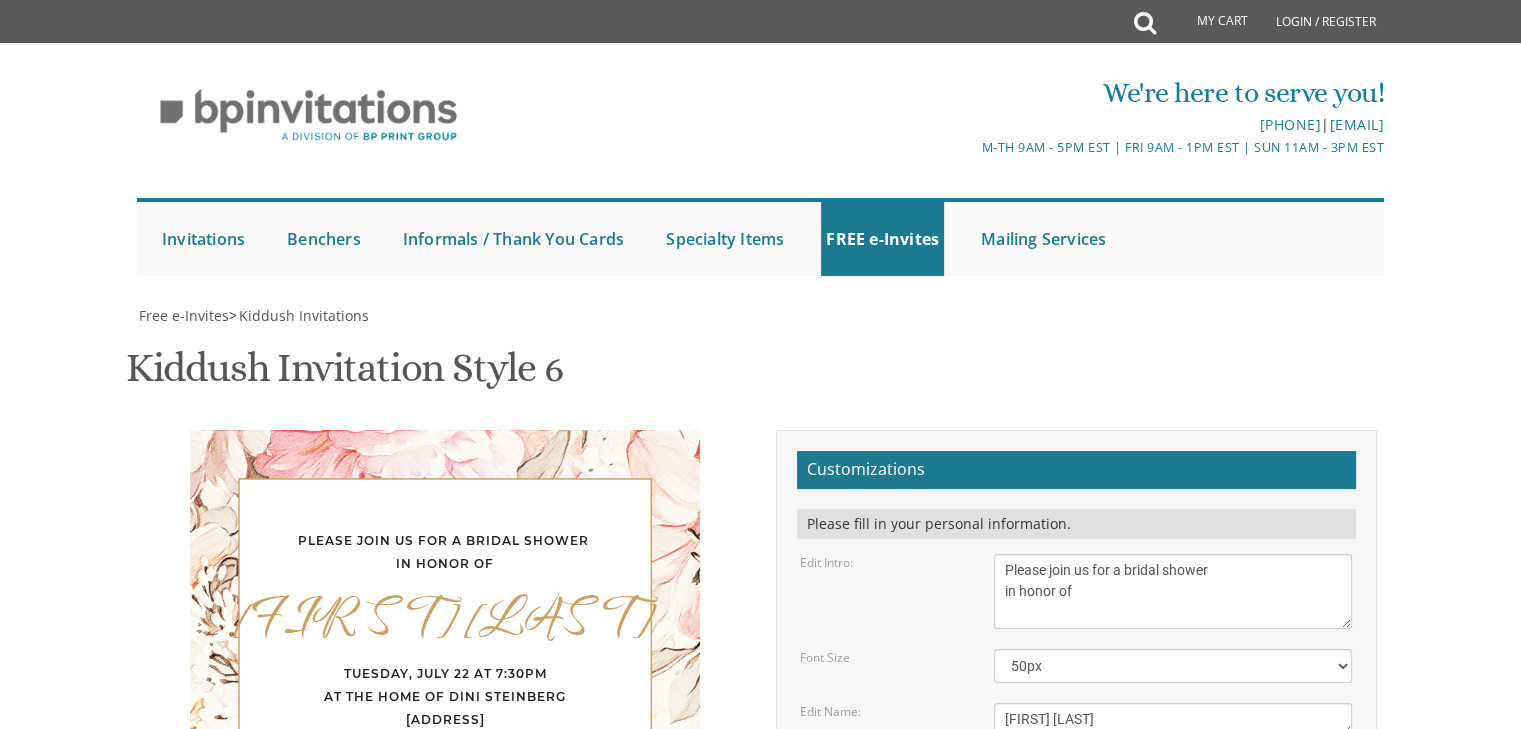 drag, startPoint x: 1125, startPoint y: 549, endPoint x: 1215, endPoint y: 547, distance: 90.02222 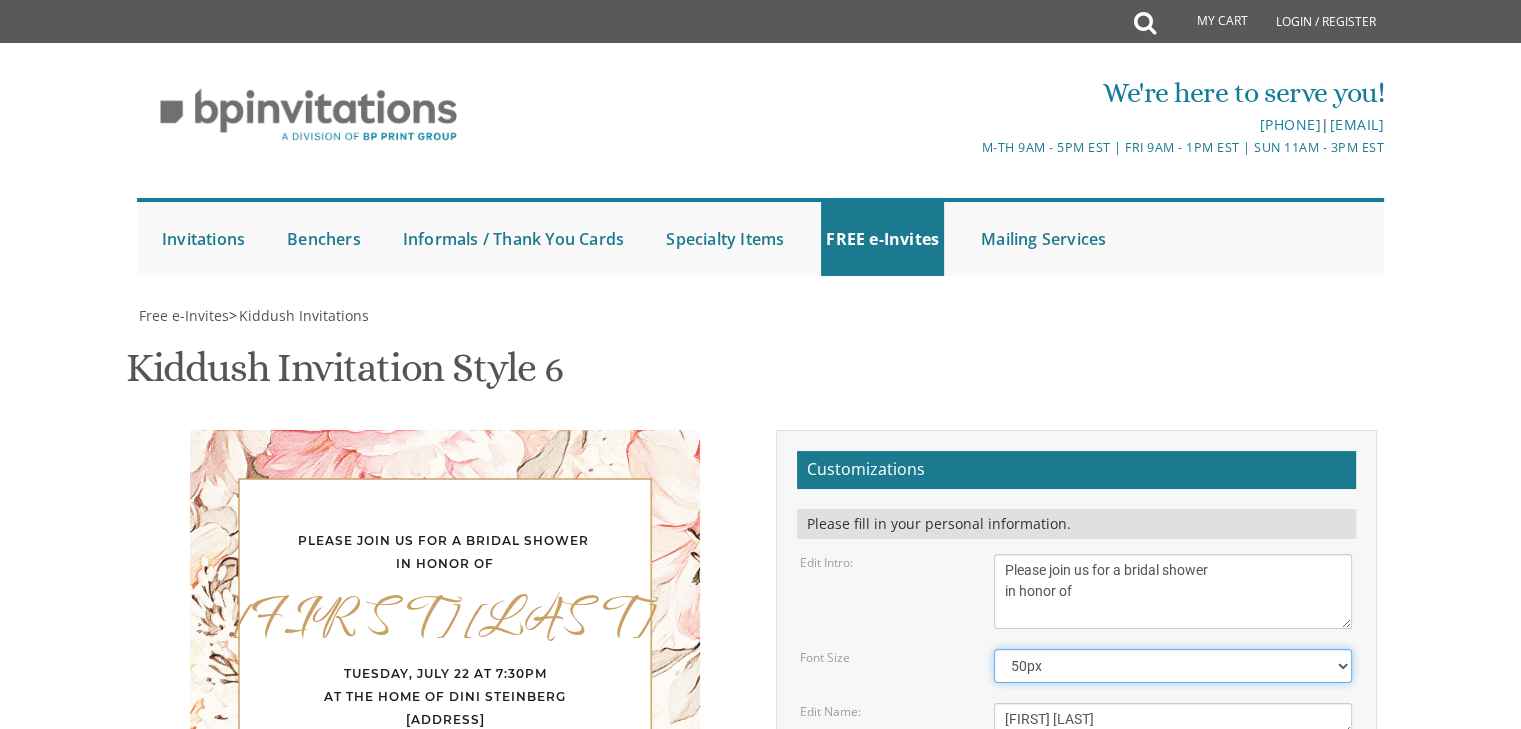 click on "40px 50px 60px 70px 80px" at bounding box center (1173, 666) 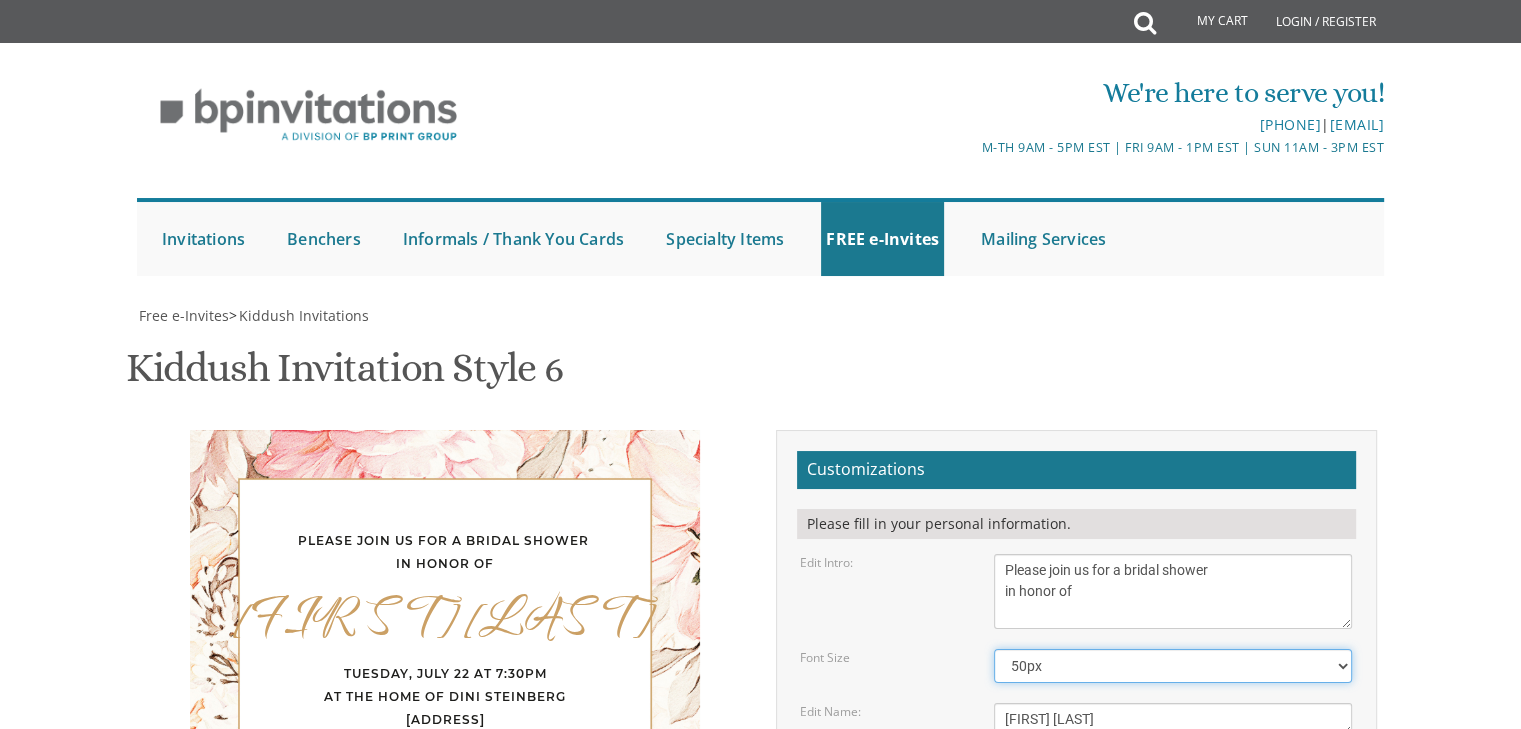 select on "40px" 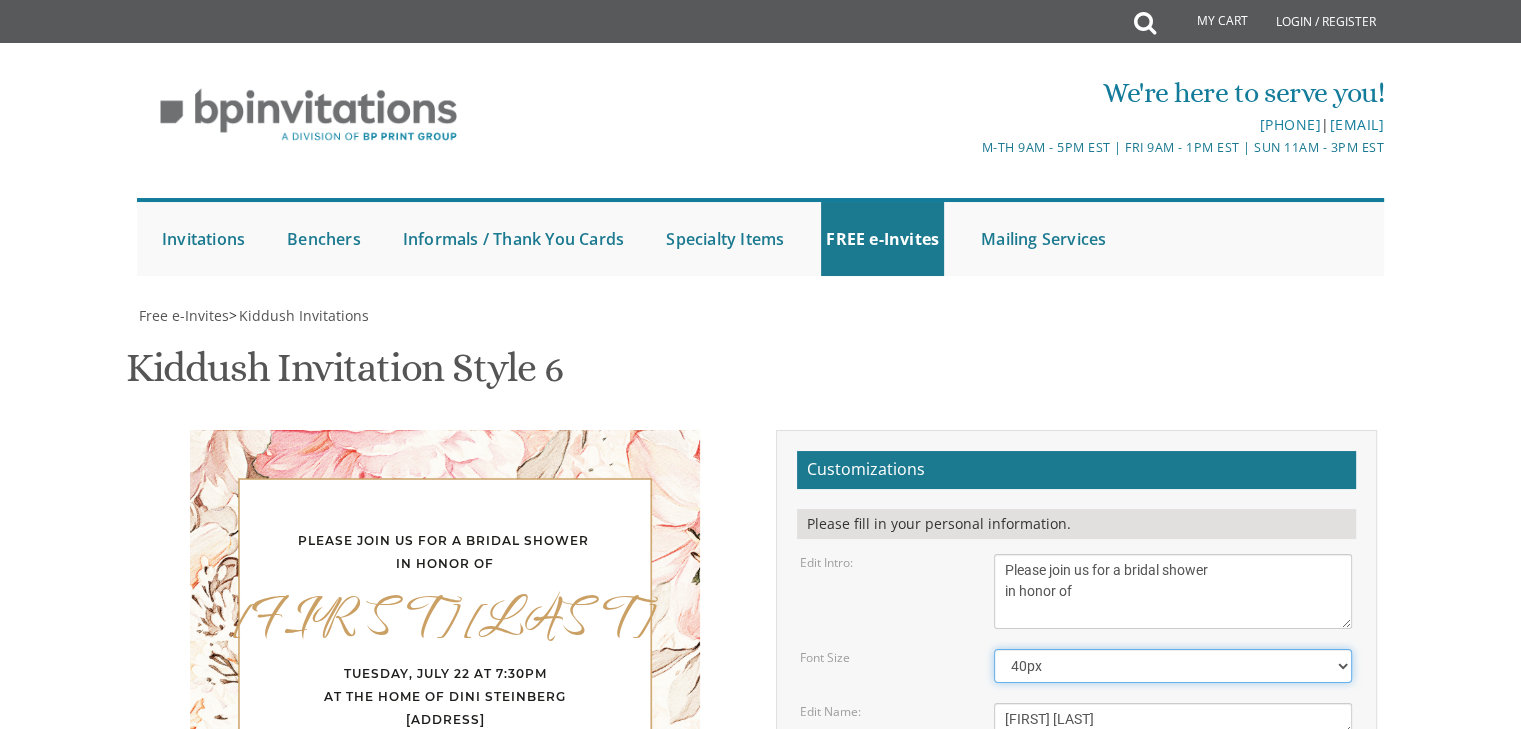 click on "40px 50px 60px 70px 80px" at bounding box center (1173, 666) 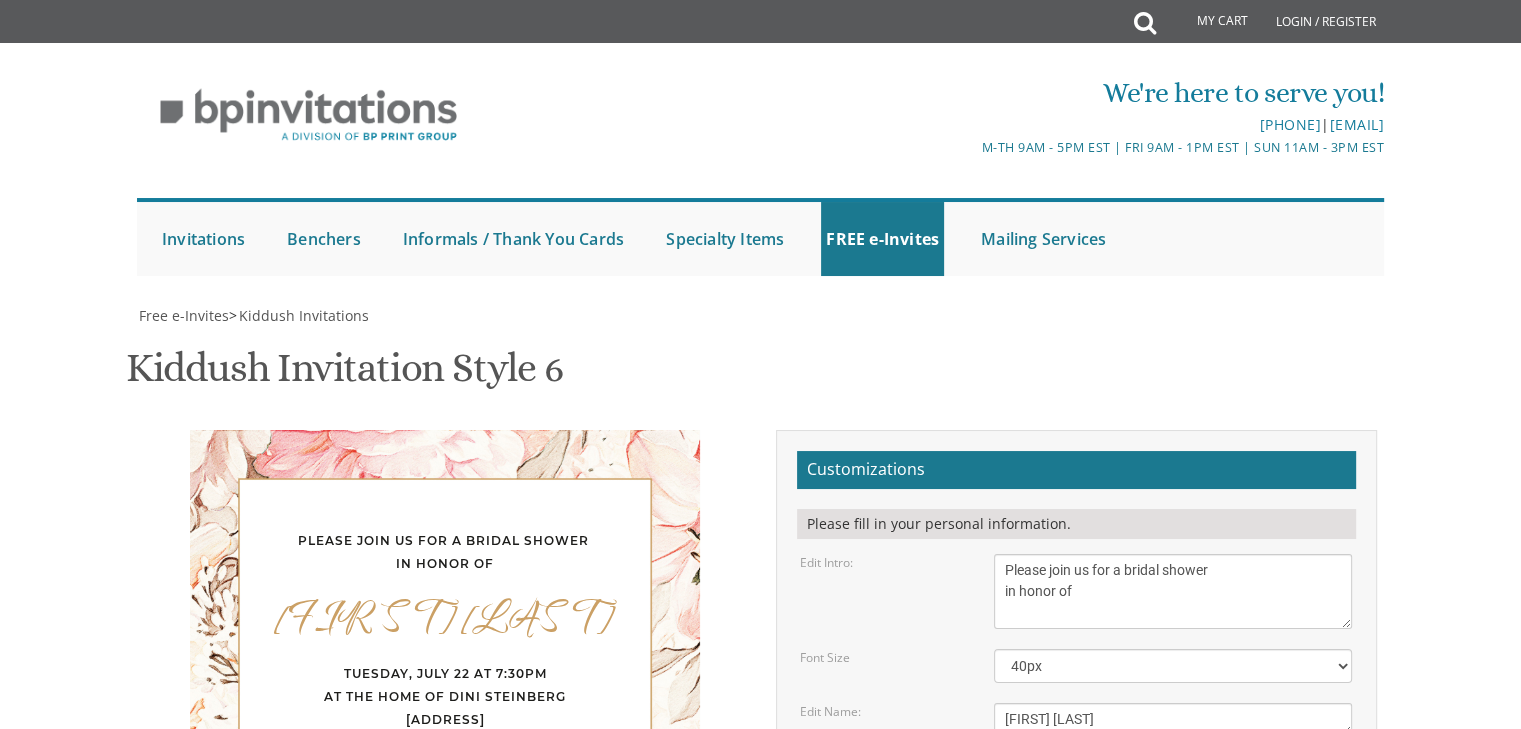 click on "[FIRST] and [FIRST] [LAST]
[FIRST] and [FIRST] [LAST]" at bounding box center [1173, 591] 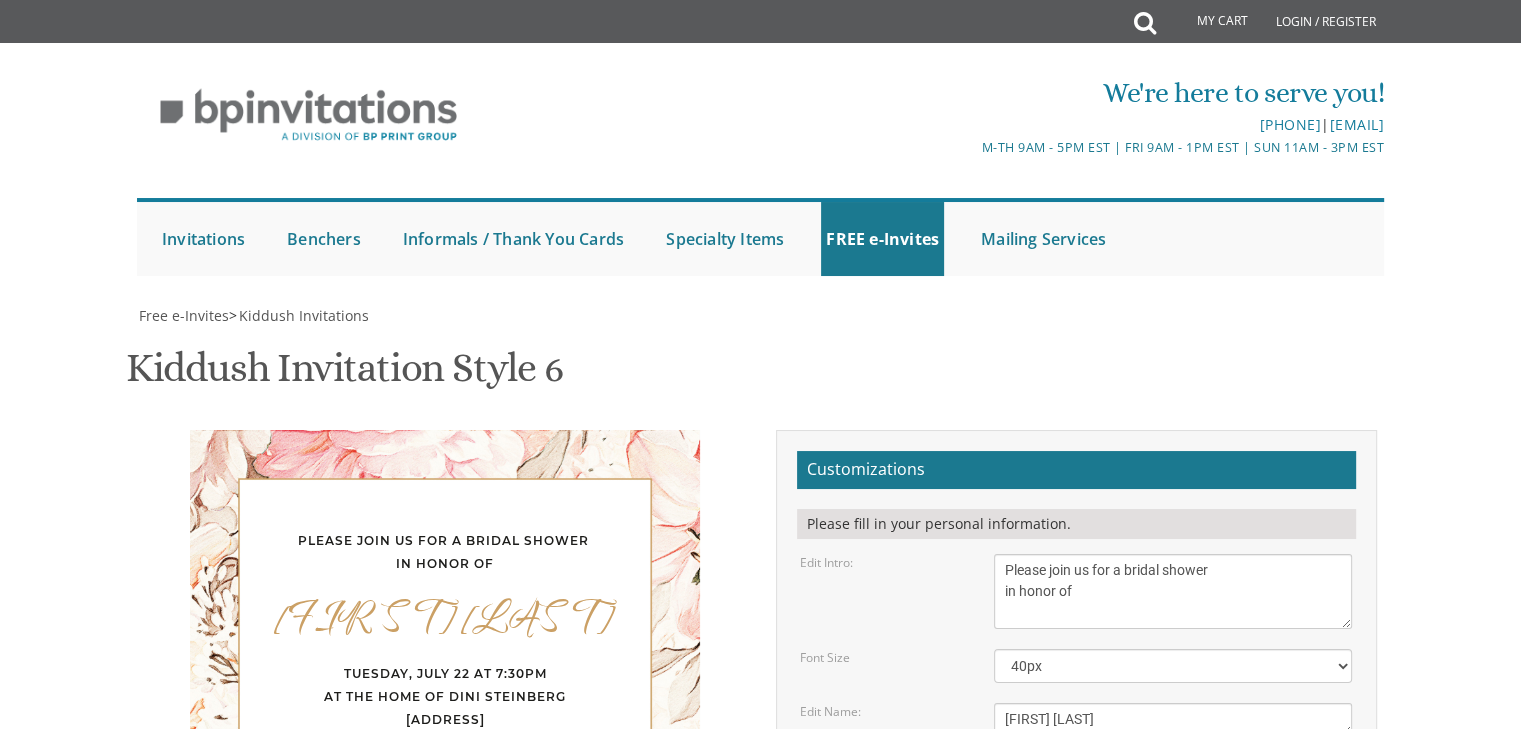 scroll, scrollTop: 14, scrollLeft: 0, axis: vertical 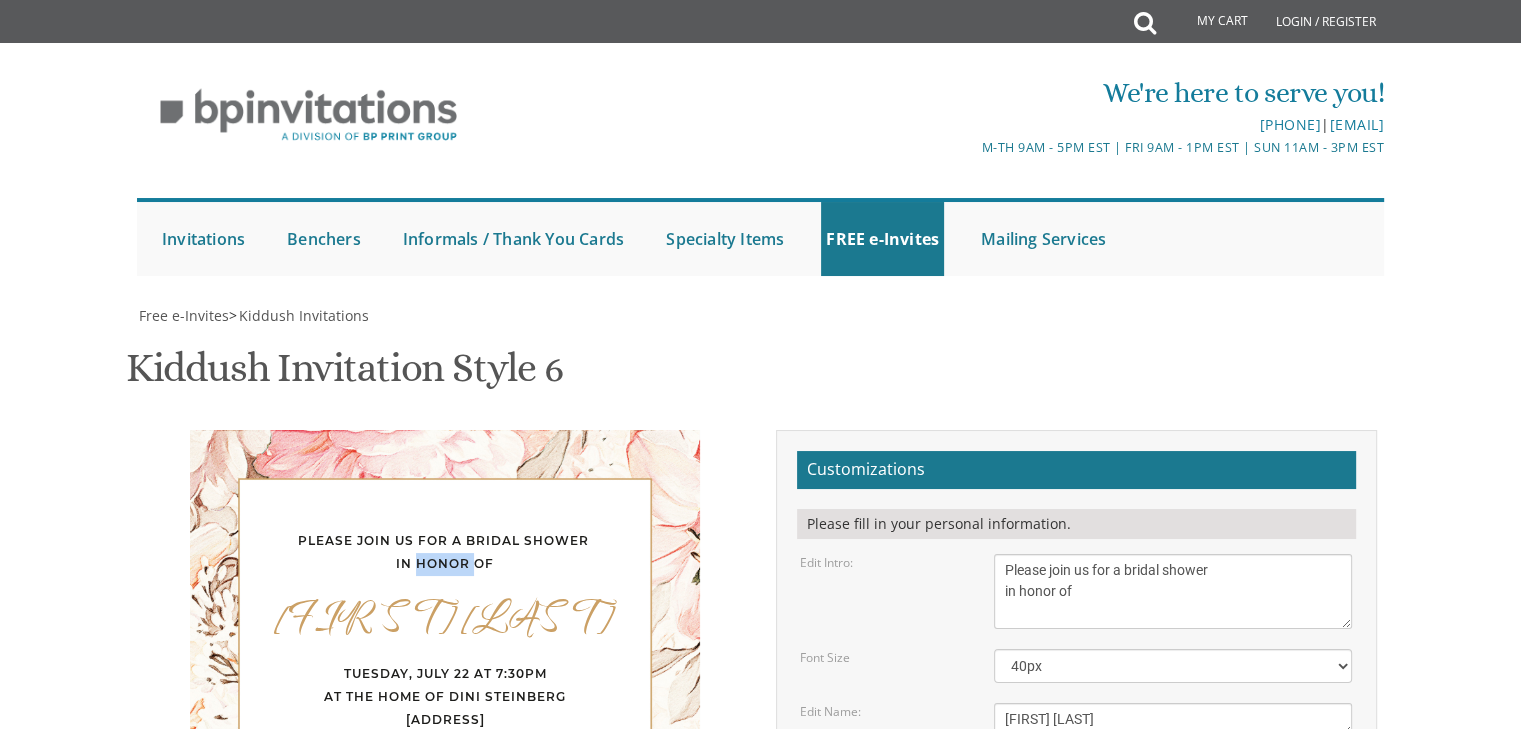 click on "Please join us for a bridal shower
in honor of" at bounding box center [445, 553] 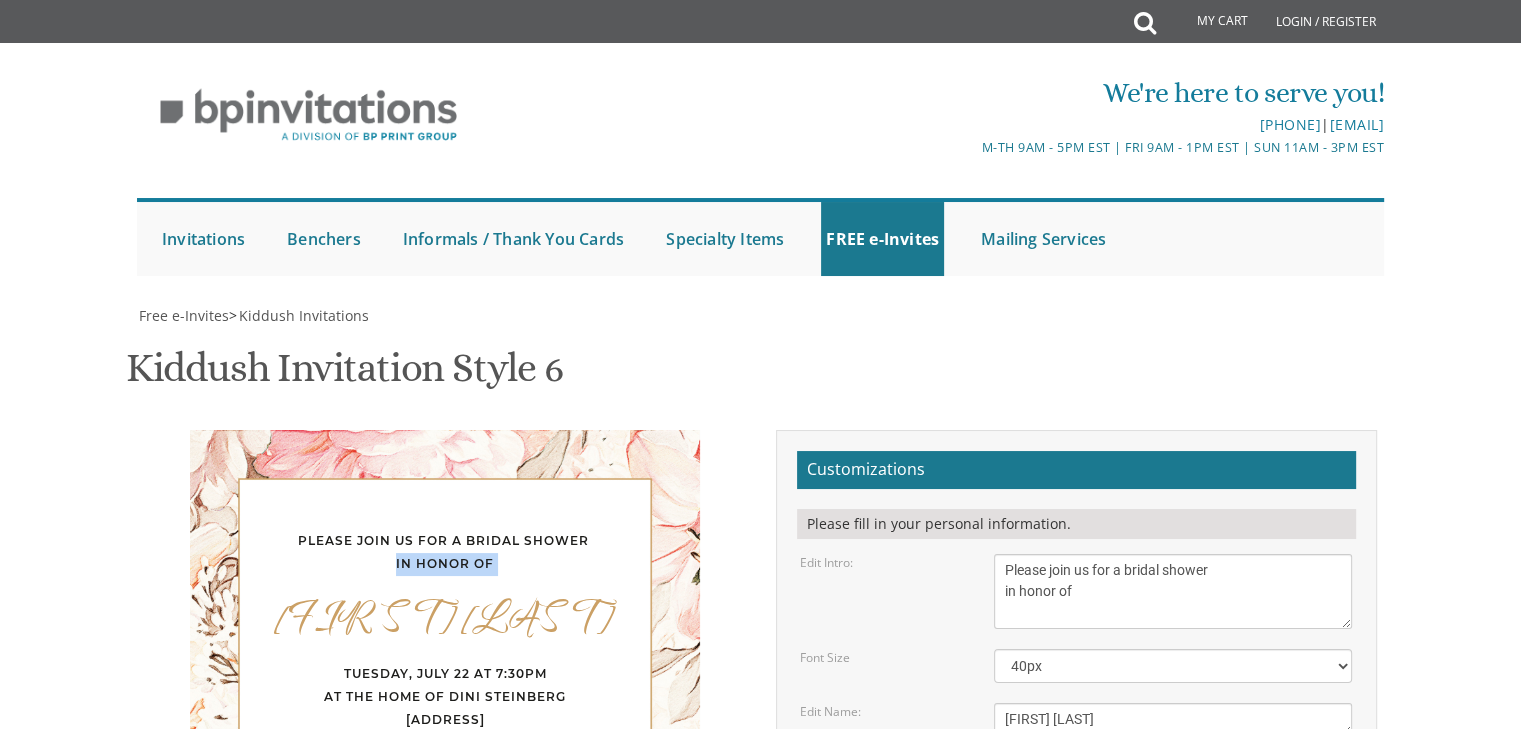 click on "Please join us for a bridal shower
in honor of" at bounding box center [445, 553] 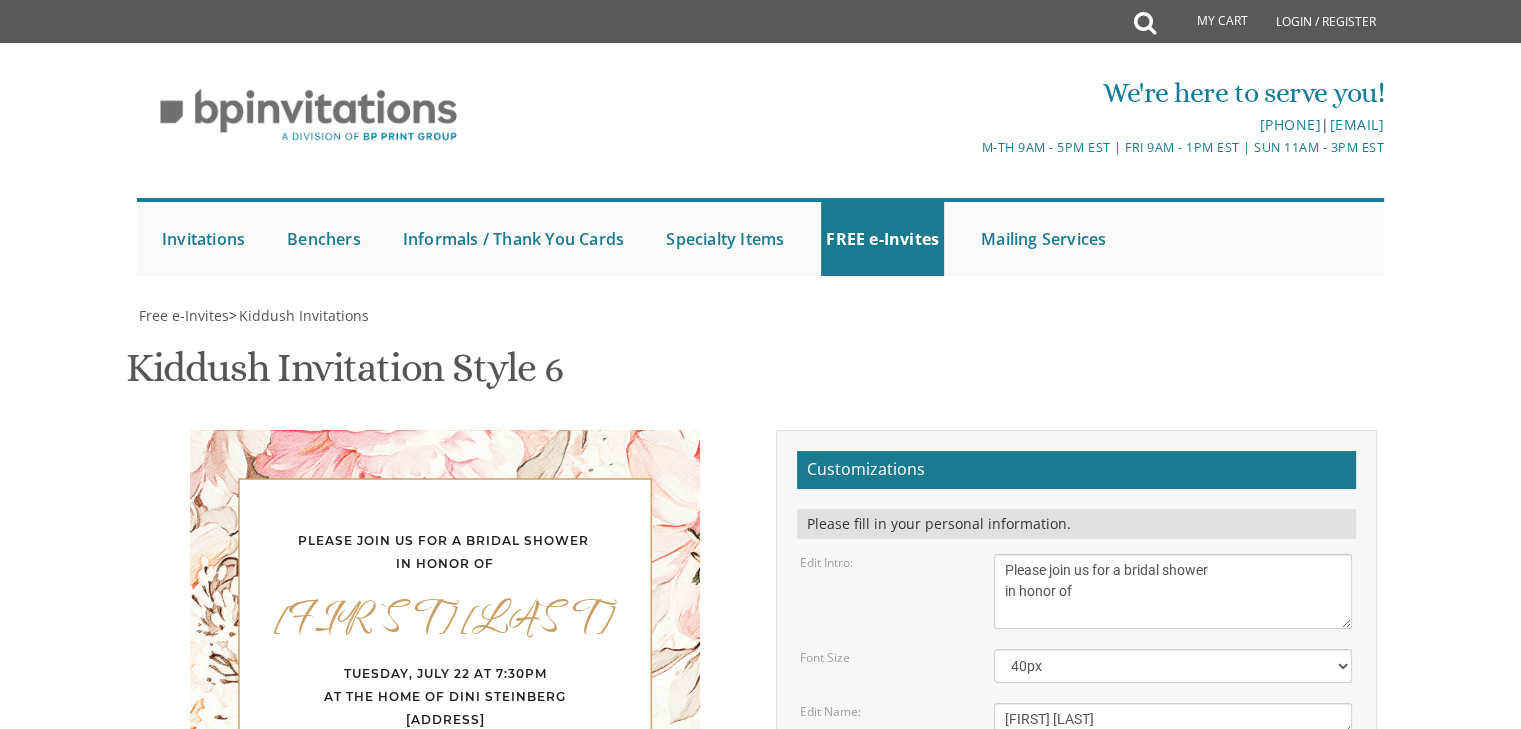 click on "We would like to invite you to
the Kiddush of our dear
daughter/granddaughter" at bounding box center [1173, 591] 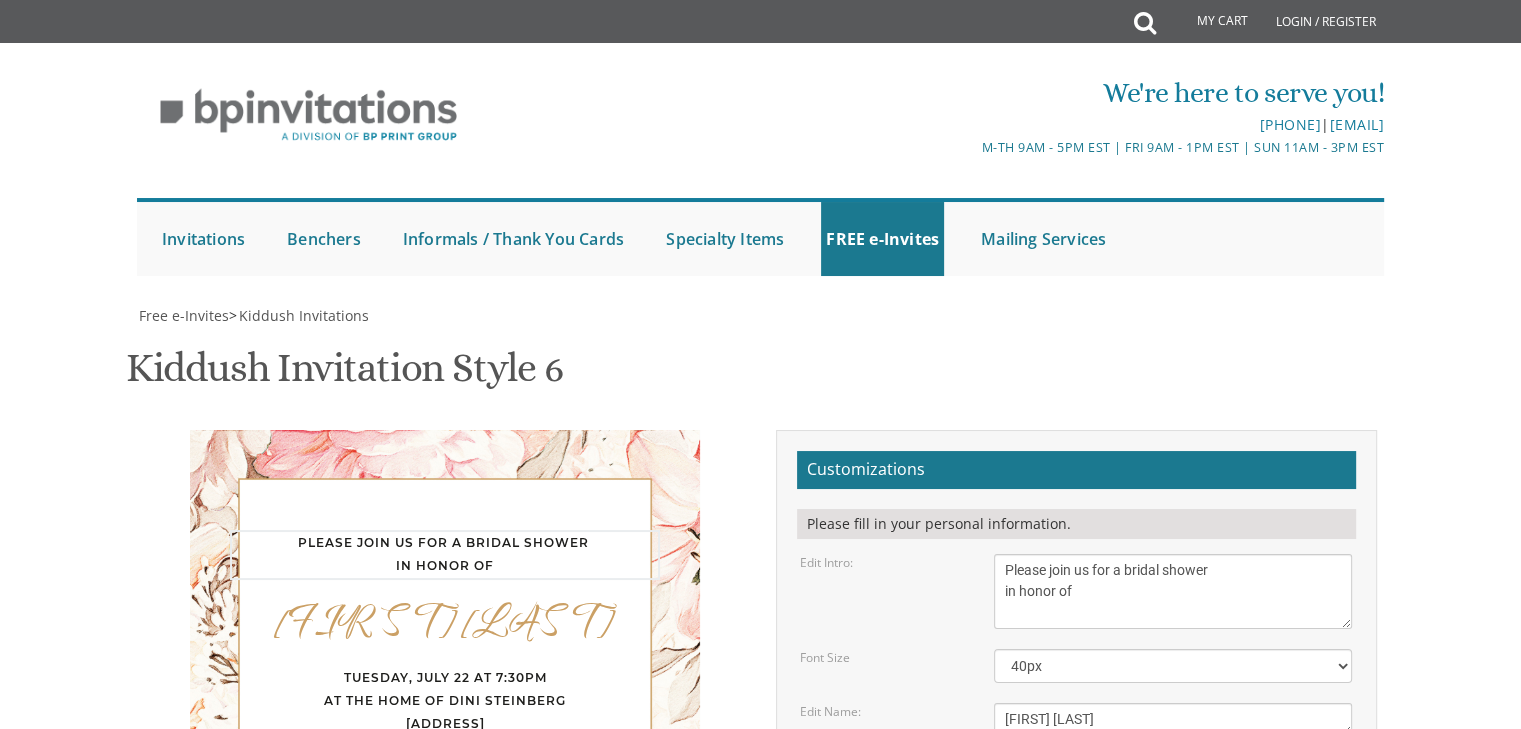 scroll, scrollTop: 9, scrollLeft: 0, axis: vertical 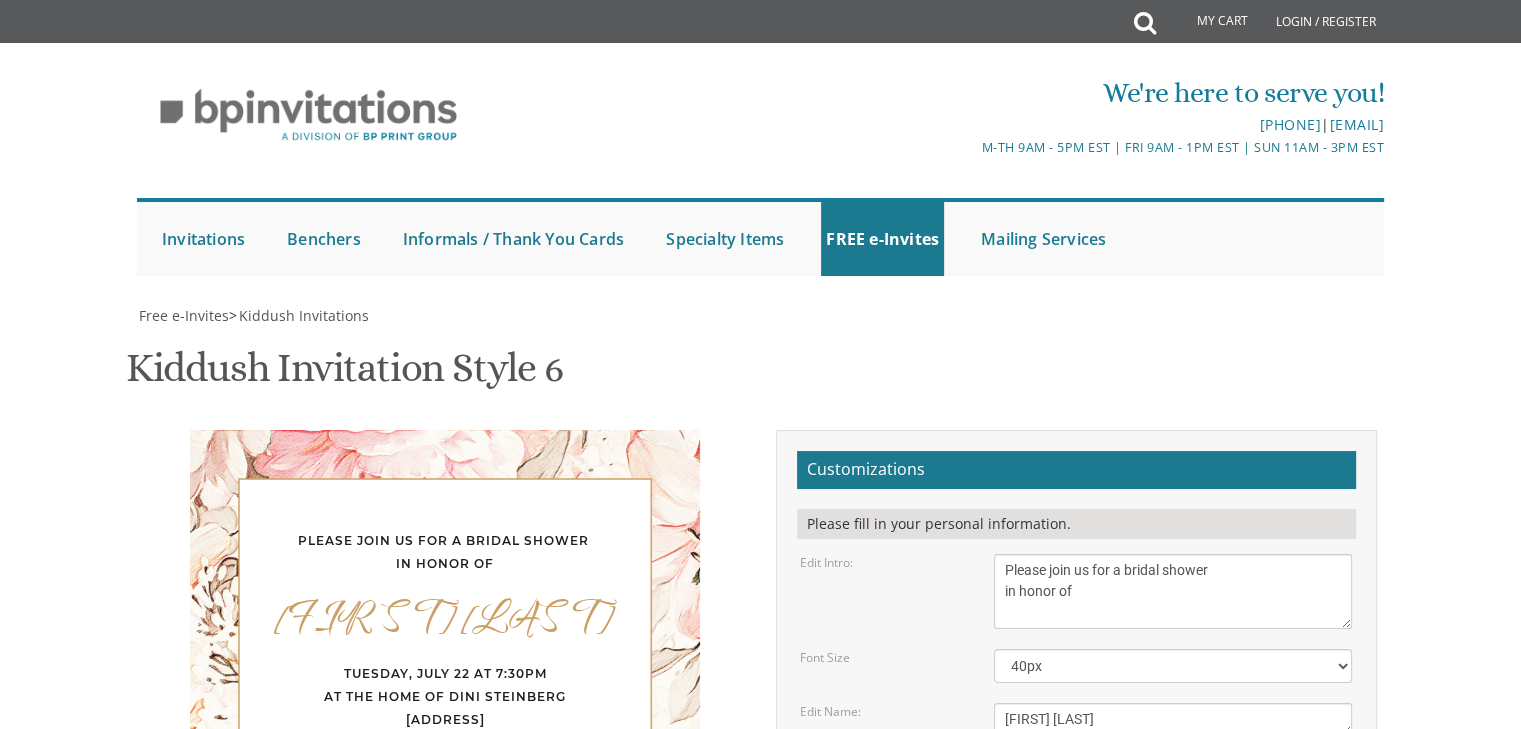 click on "[FIRST] and [FIRST] [LAST]
[FIRST] and [FIRST] [LAST]" at bounding box center (1173, 591) 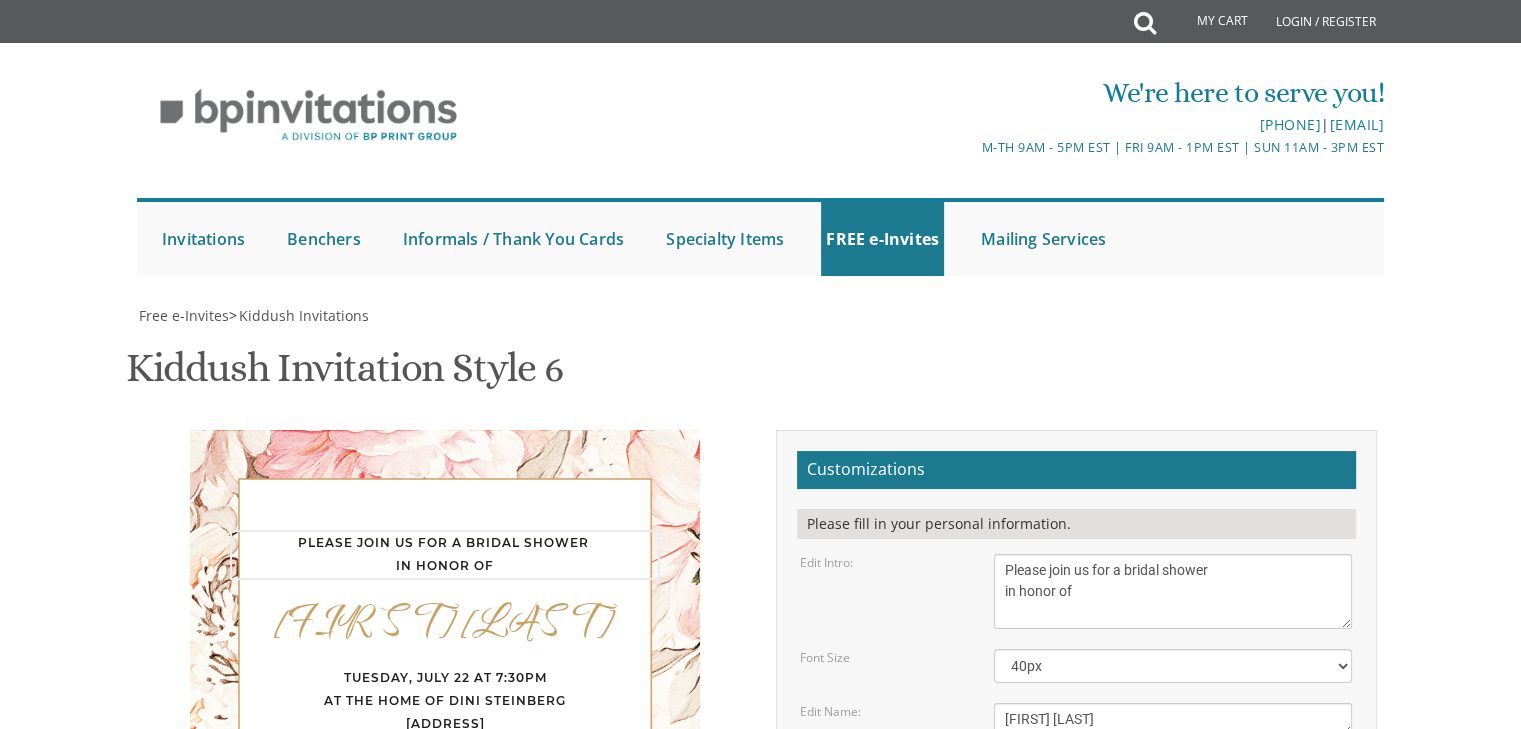 click on "We would like to invite you to
the Kiddush of our dear
daughter/granddaughter" at bounding box center (1173, 591) 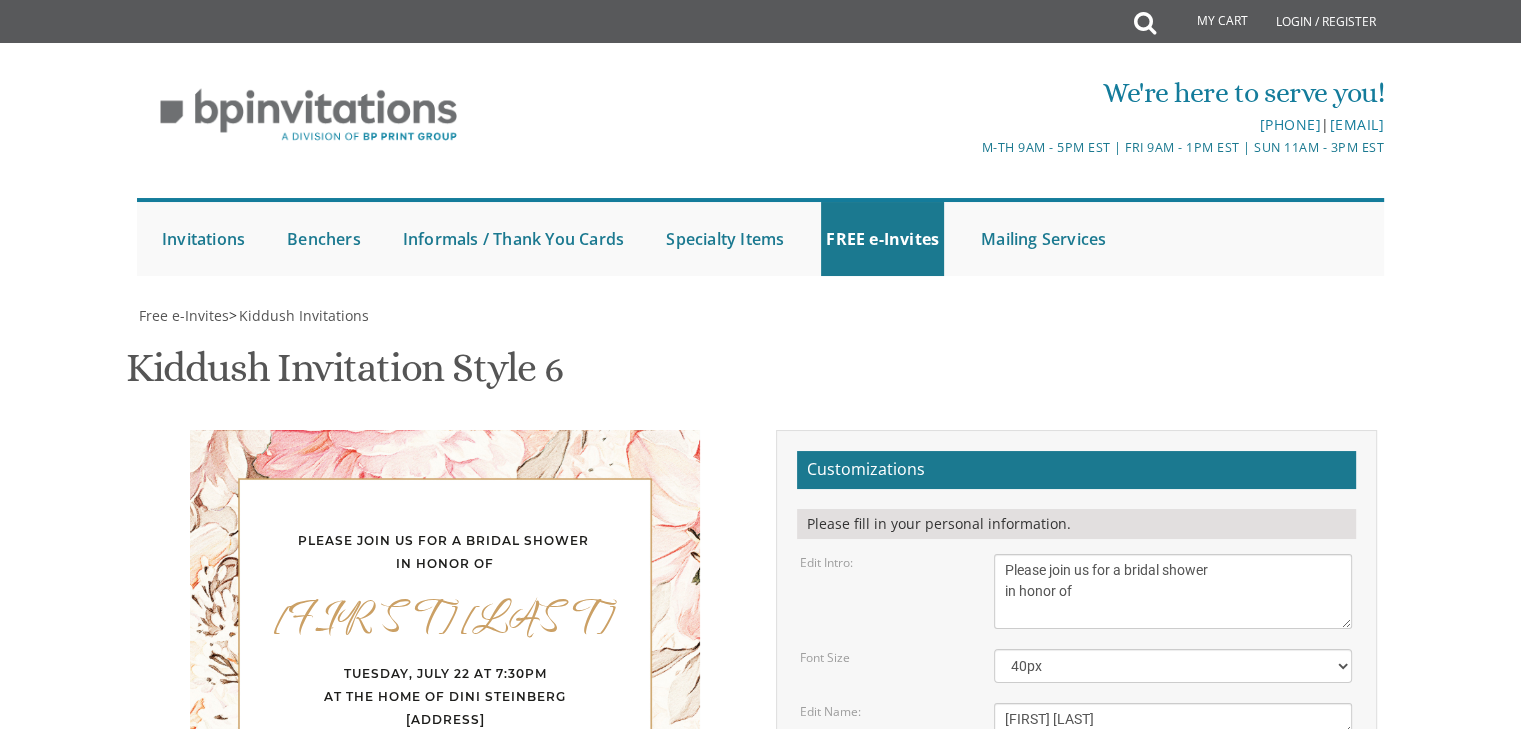 drag, startPoint x: 617, startPoint y: 73, endPoint x: 621, endPoint y: 98, distance: 25.317978 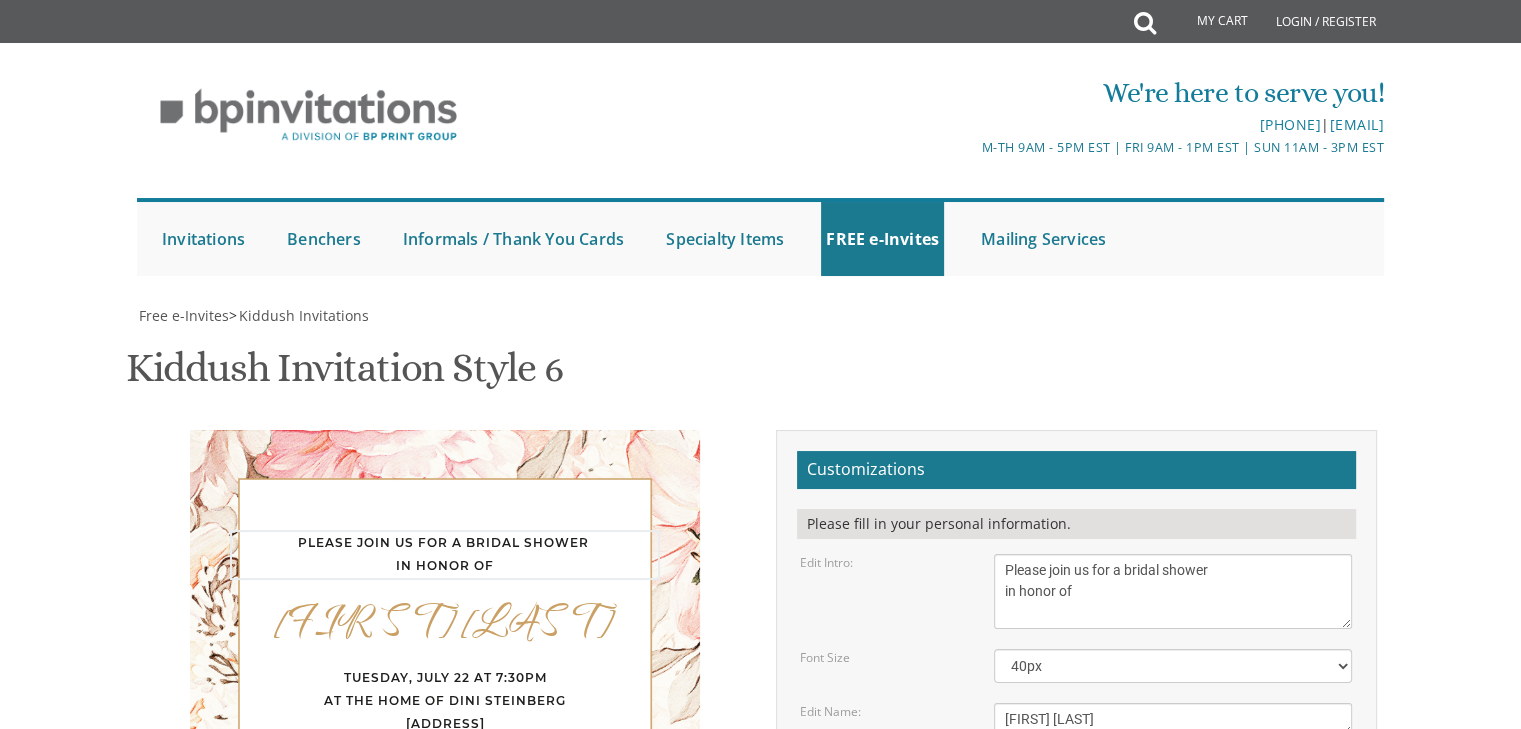 click on "We would like to invite you to
the Kiddush of our dear
daughter/granddaughter" at bounding box center (1173, 591) 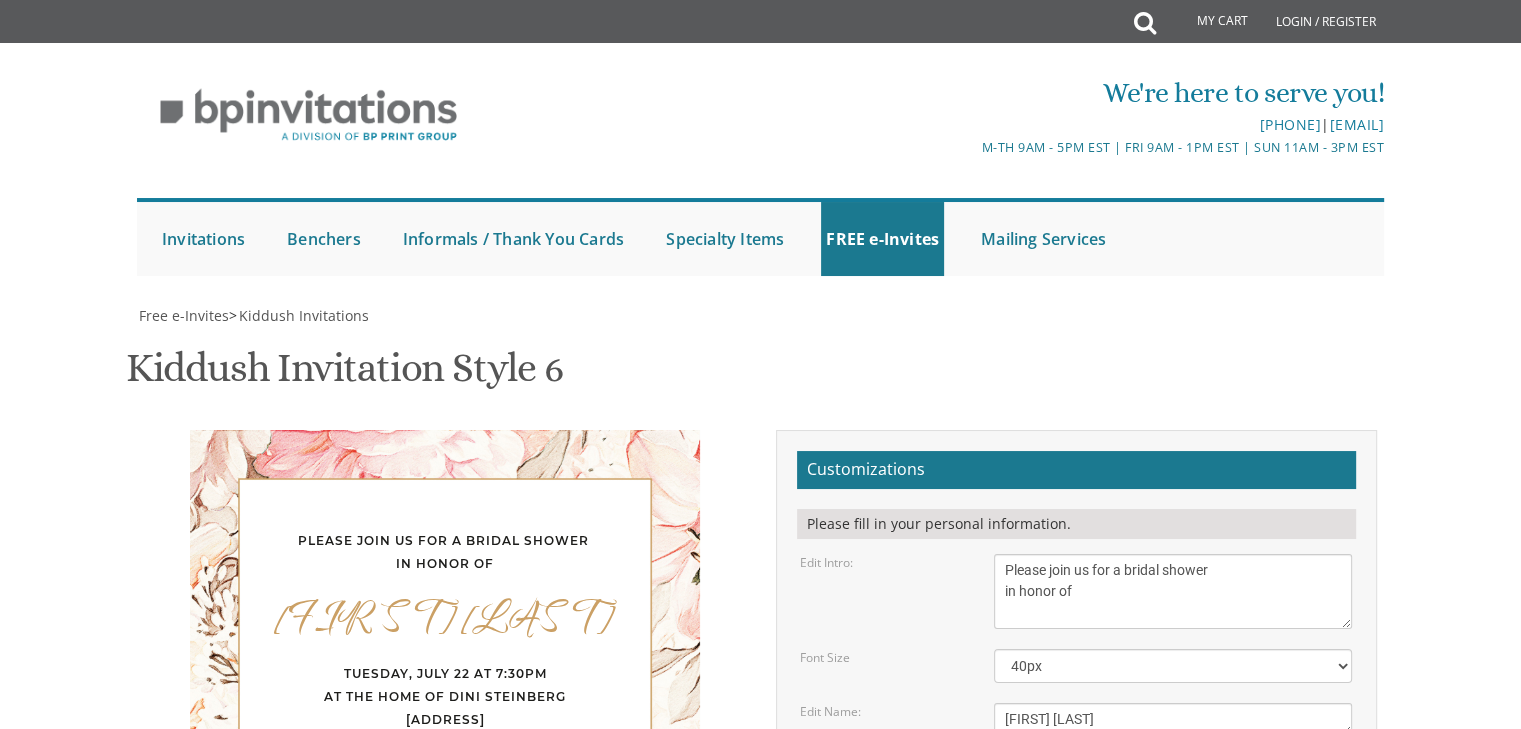 drag, startPoint x: 1324, startPoint y: 111, endPoint x: 611, endPoint y: 444, distance: 786.9295 